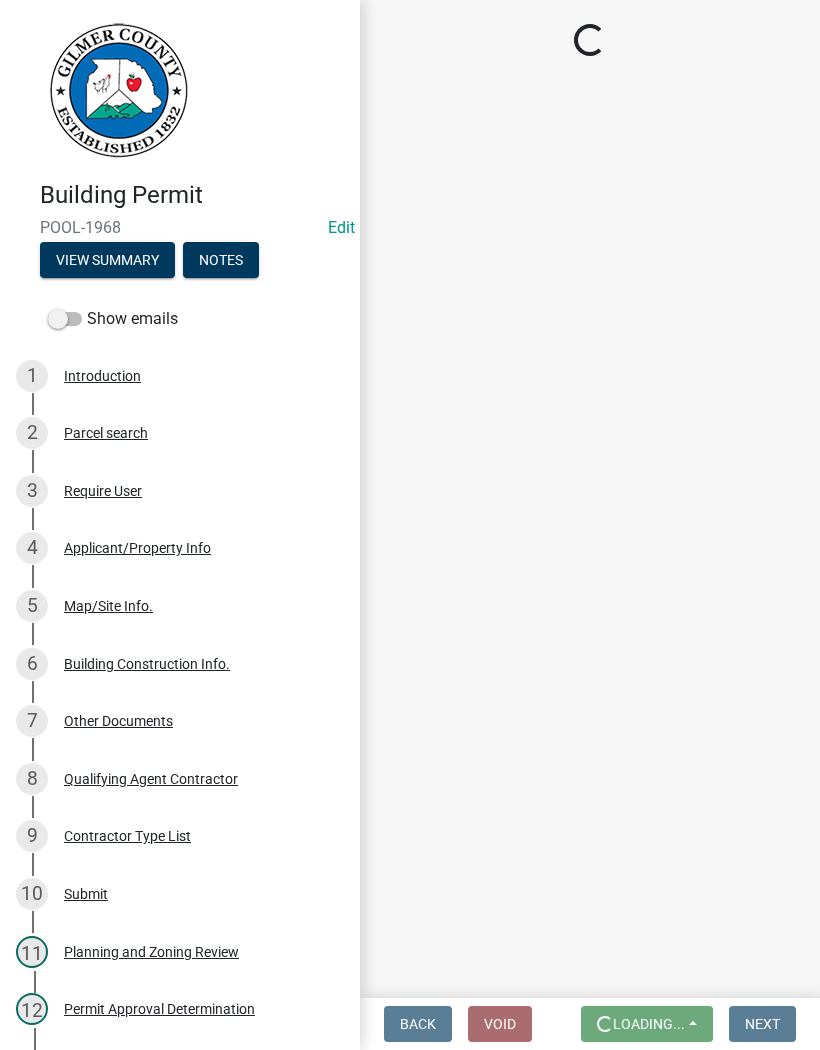 scroll, scrollTop: 0, scrollLeft: 0, axis: both 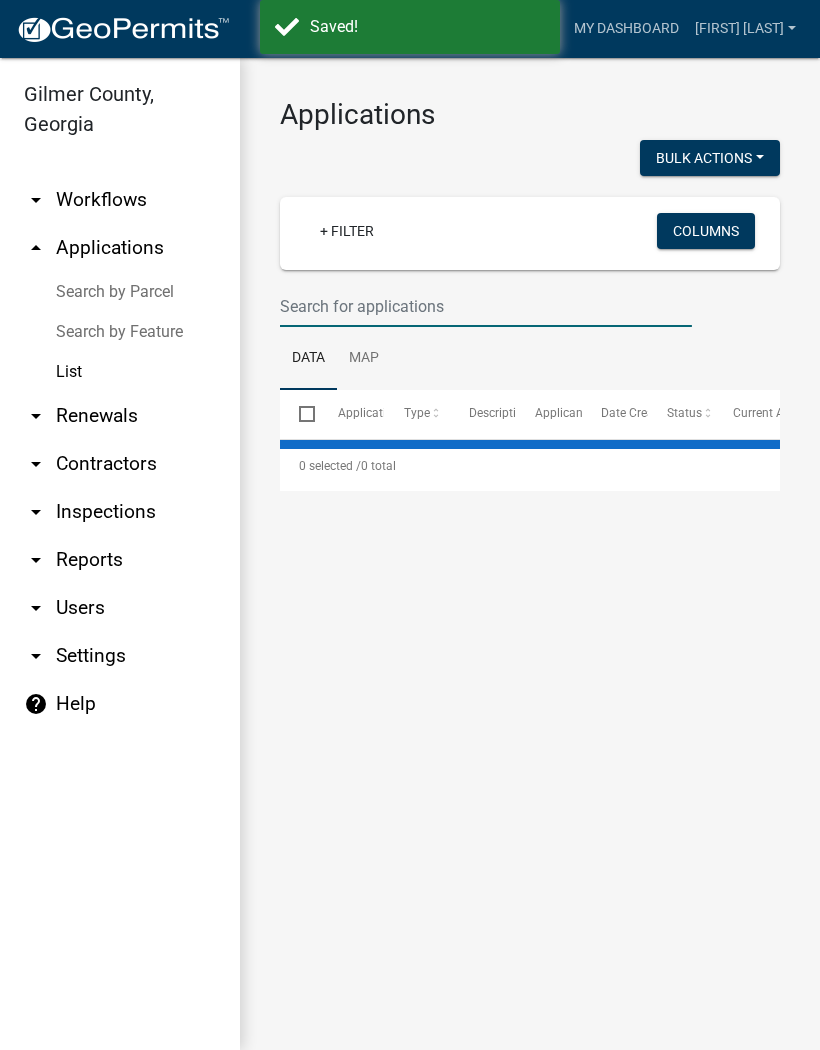click at bounding box center [486, 306] 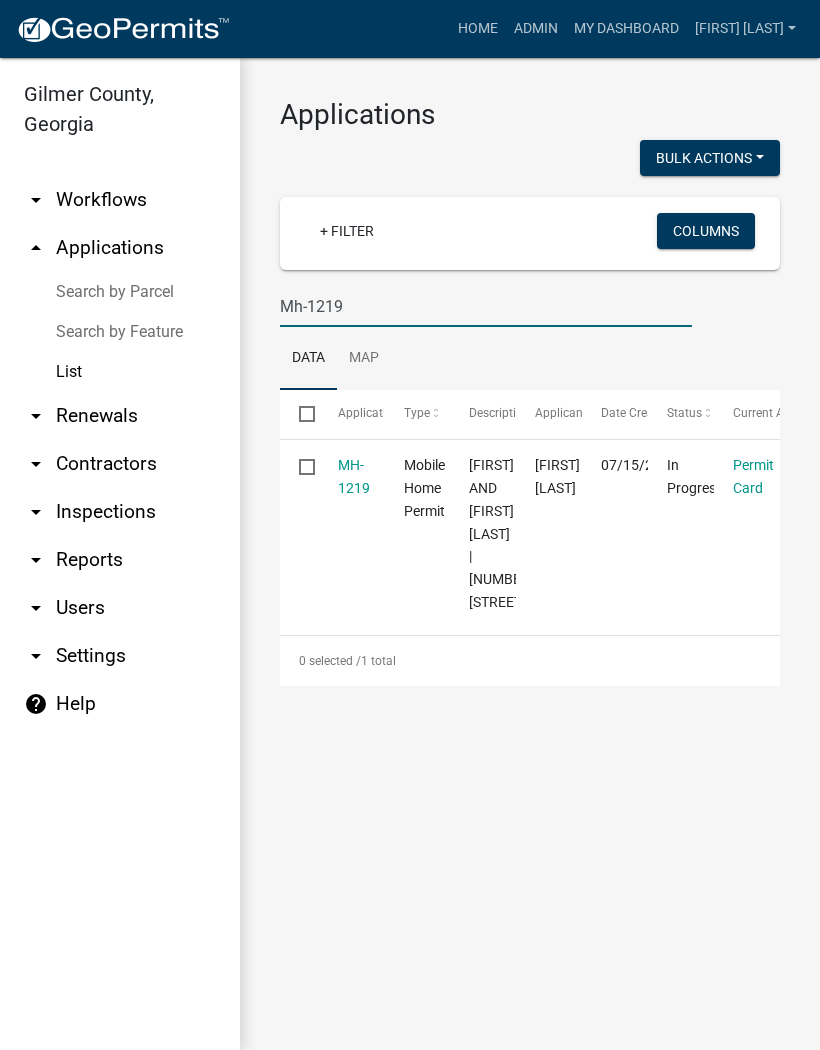 type on "Mh-1219" 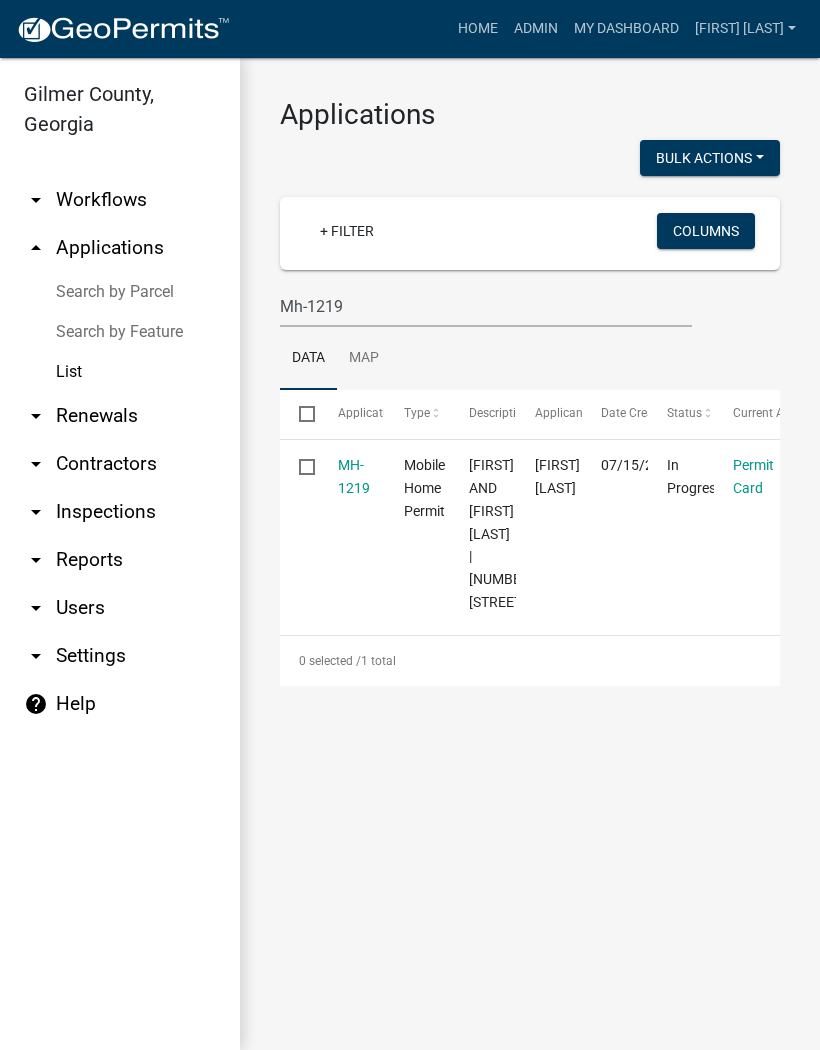 click on "MH-1219" 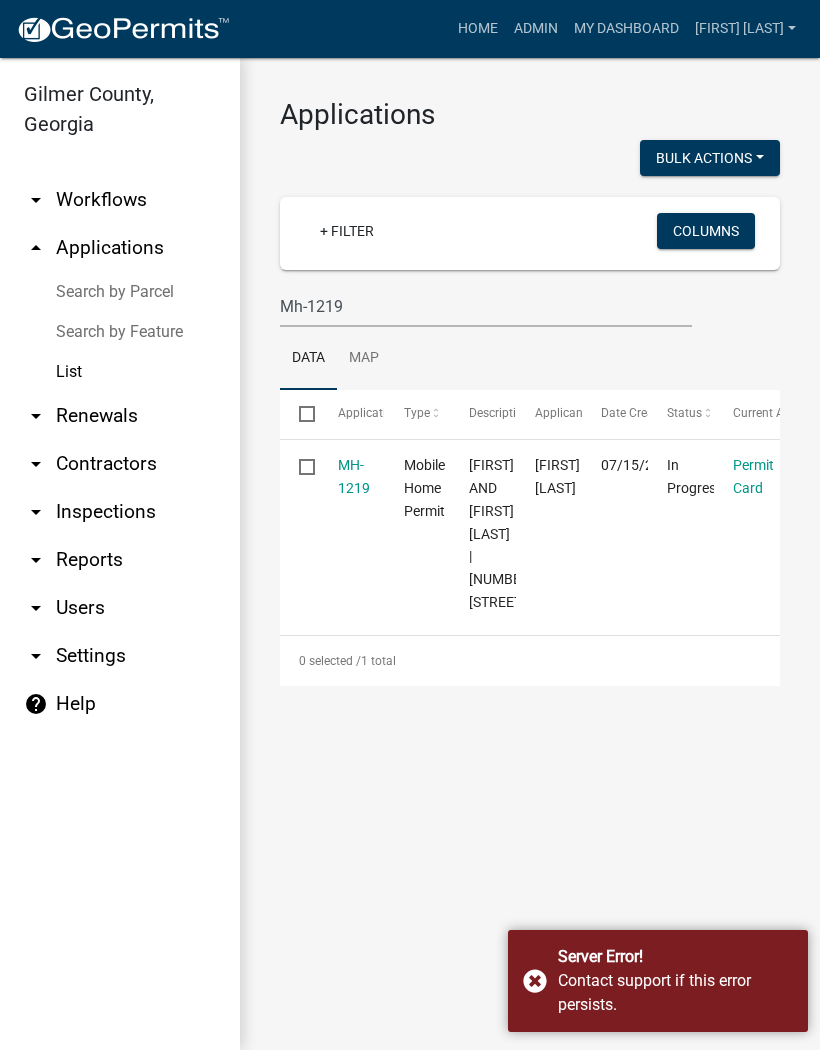 click on "MH-1219" 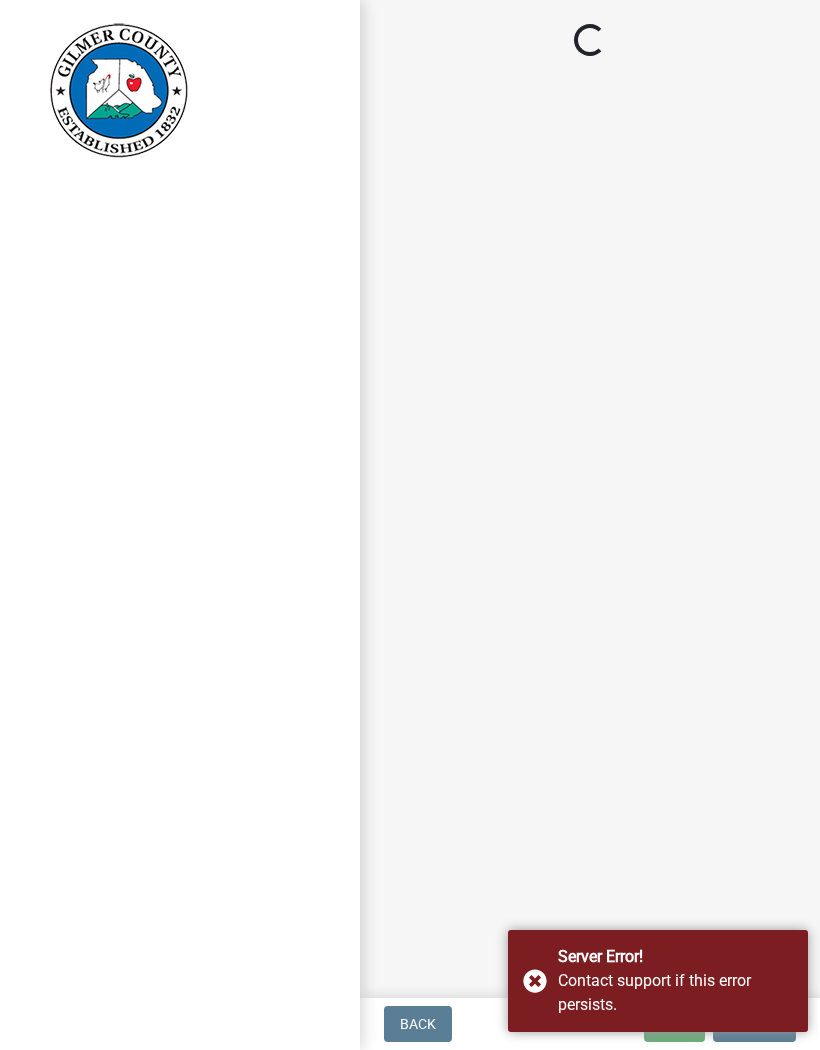 click on "Server Error!   Contact support if this error persists." at bounding box center [658, 981] 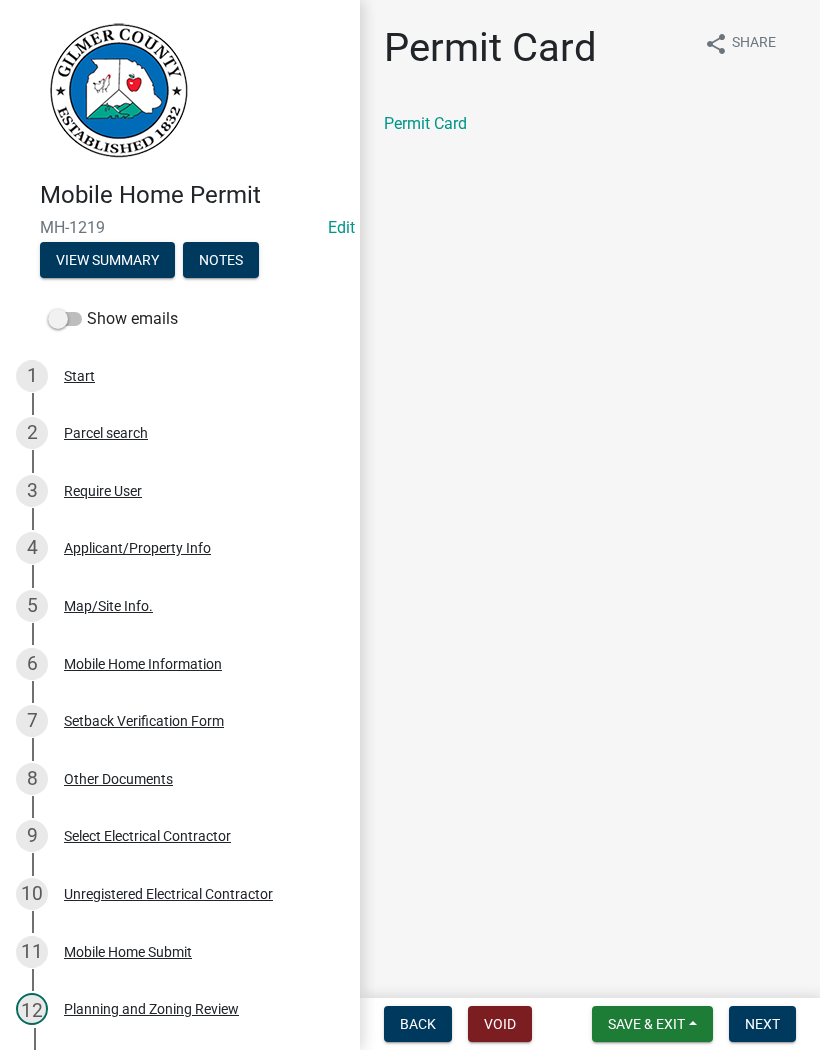 click on "Next" at bounding box center (762, 1024) 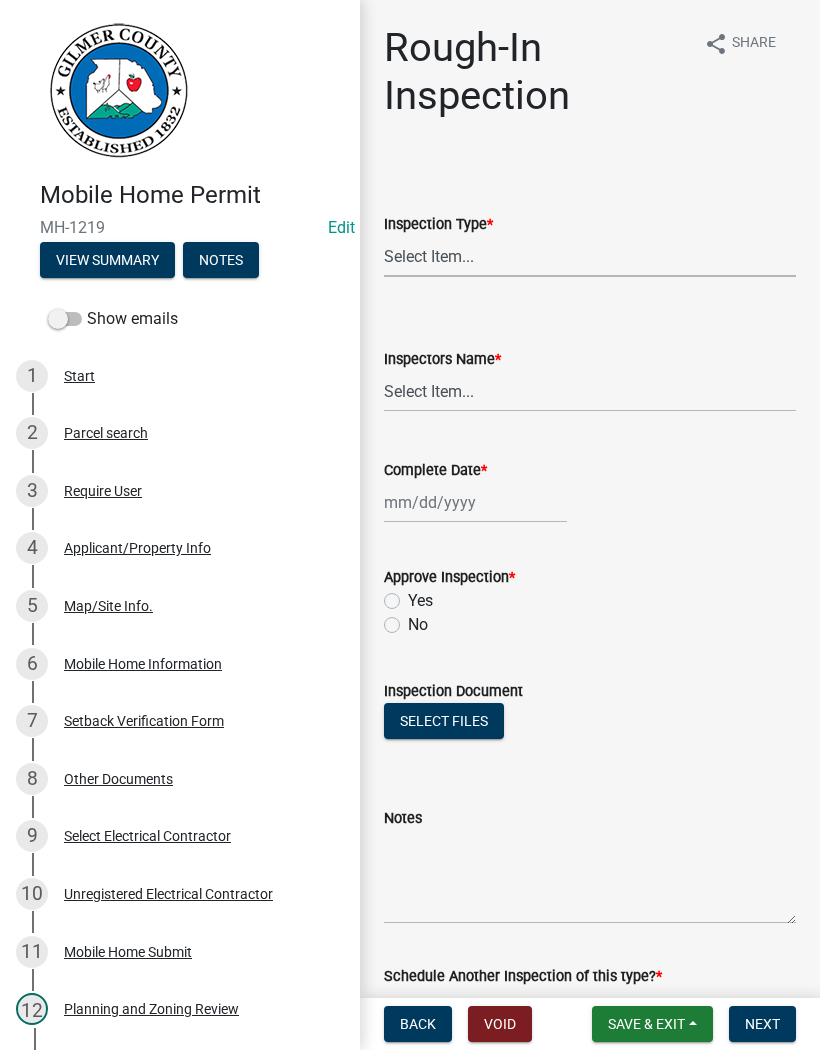click on "Select Item... Rough-In" at bounding box center [590, 256] 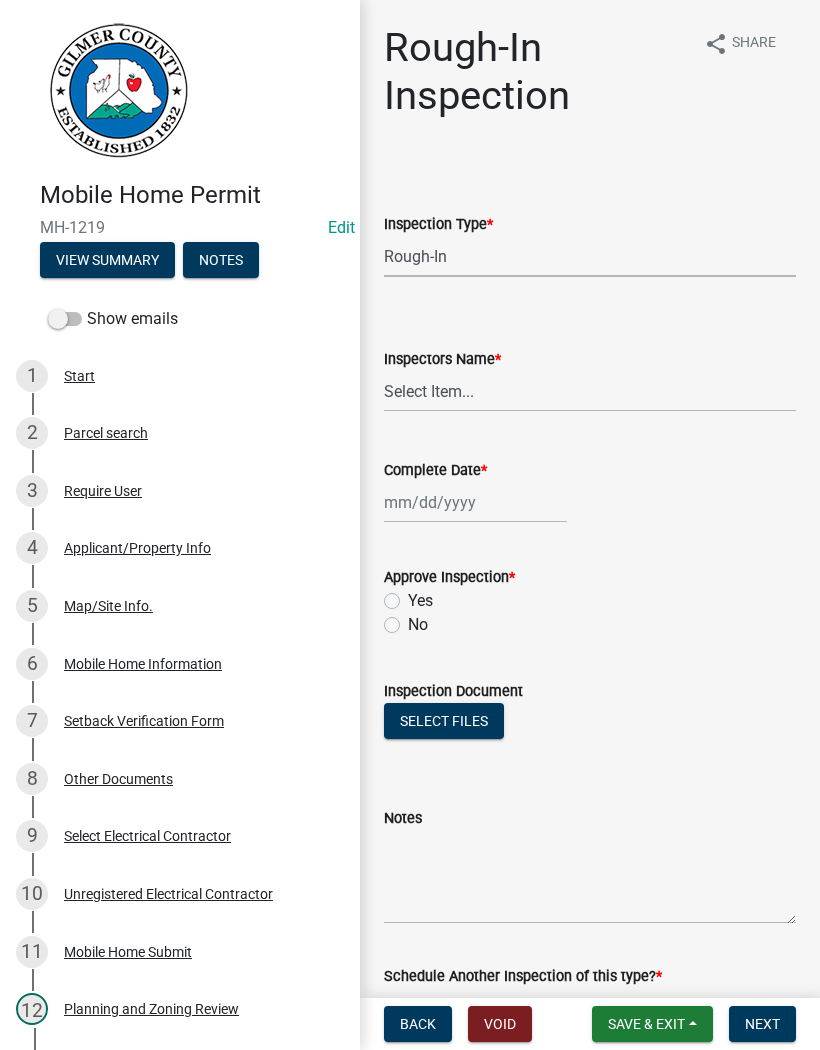 select on "144a2717-66e5-431d-b8b7-2eccda554f40" 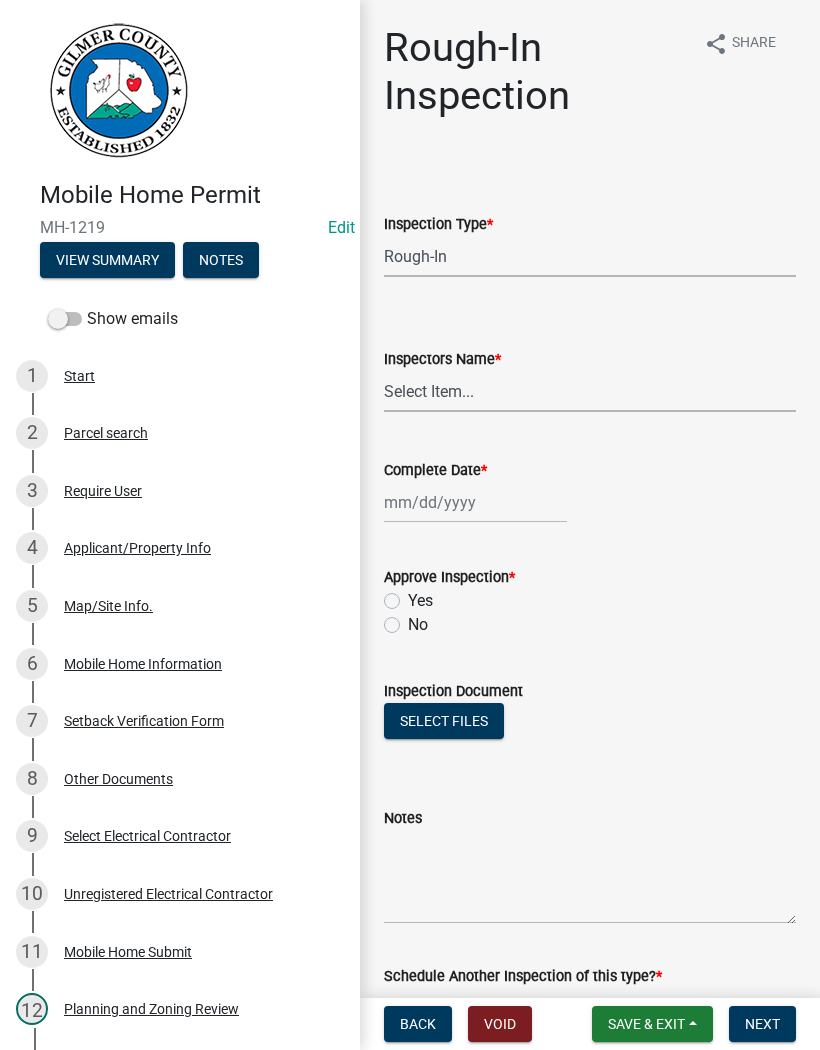 click on "Select Item... [FIRST] [LAST] ([FIRST] [LAST]) [FIRST] ([FIRST] [LAST]) [FIRST] ([FIRST] [LAST]) [FIRST] ([FIRST] [LAST]) Engineer / Electrician (Engineer or Electrician) ([FIRST] [LAST]) ([FIRST] [LAST])" at bounding box center (590, 391) 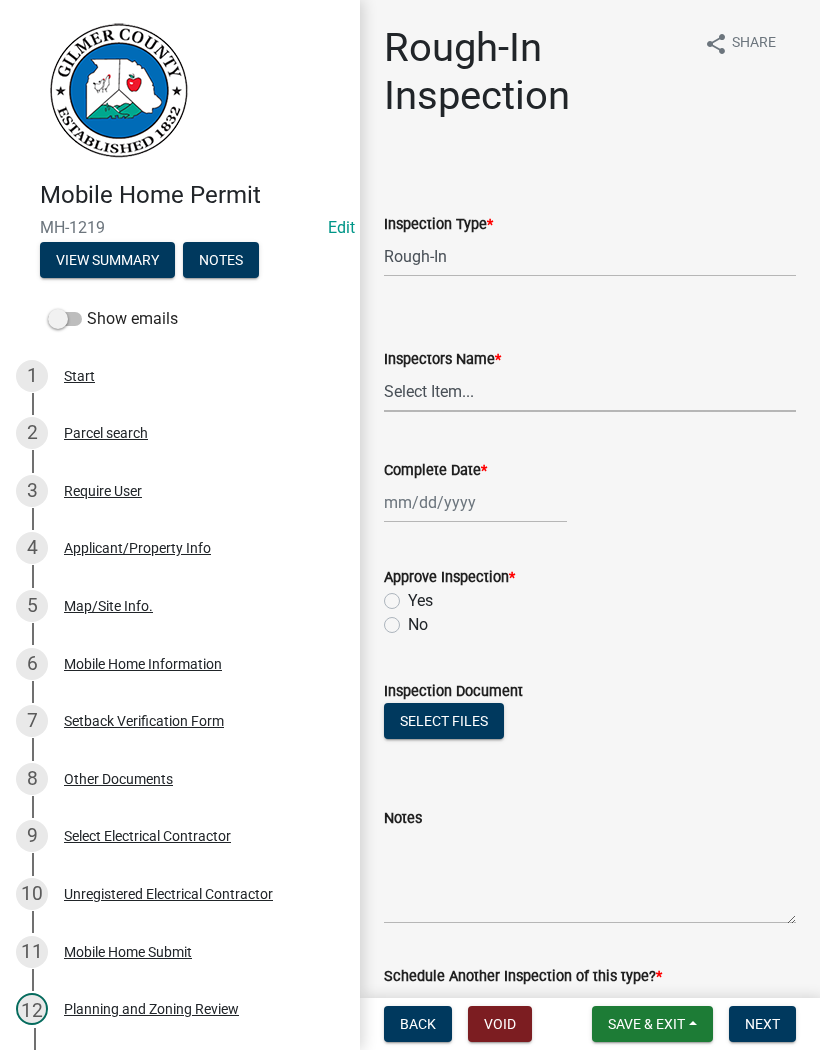 select on "8dfc8809-68b2-4bc3-a0d1-6f7e000e7487" 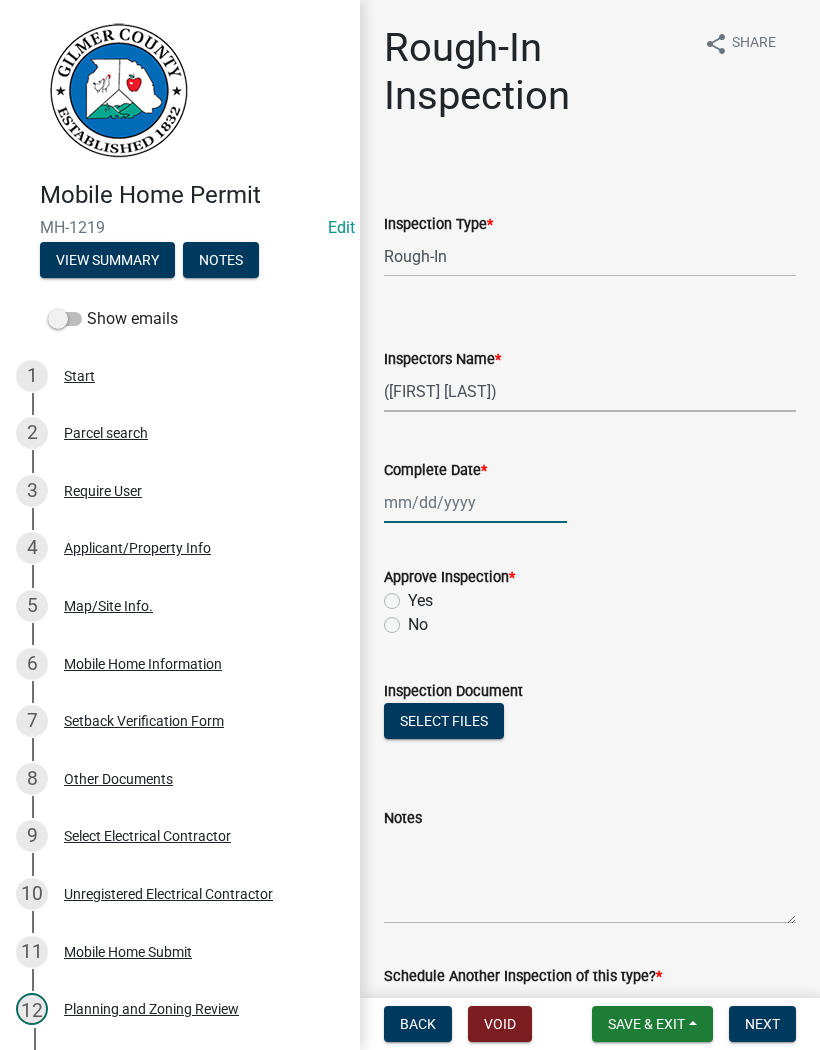 click 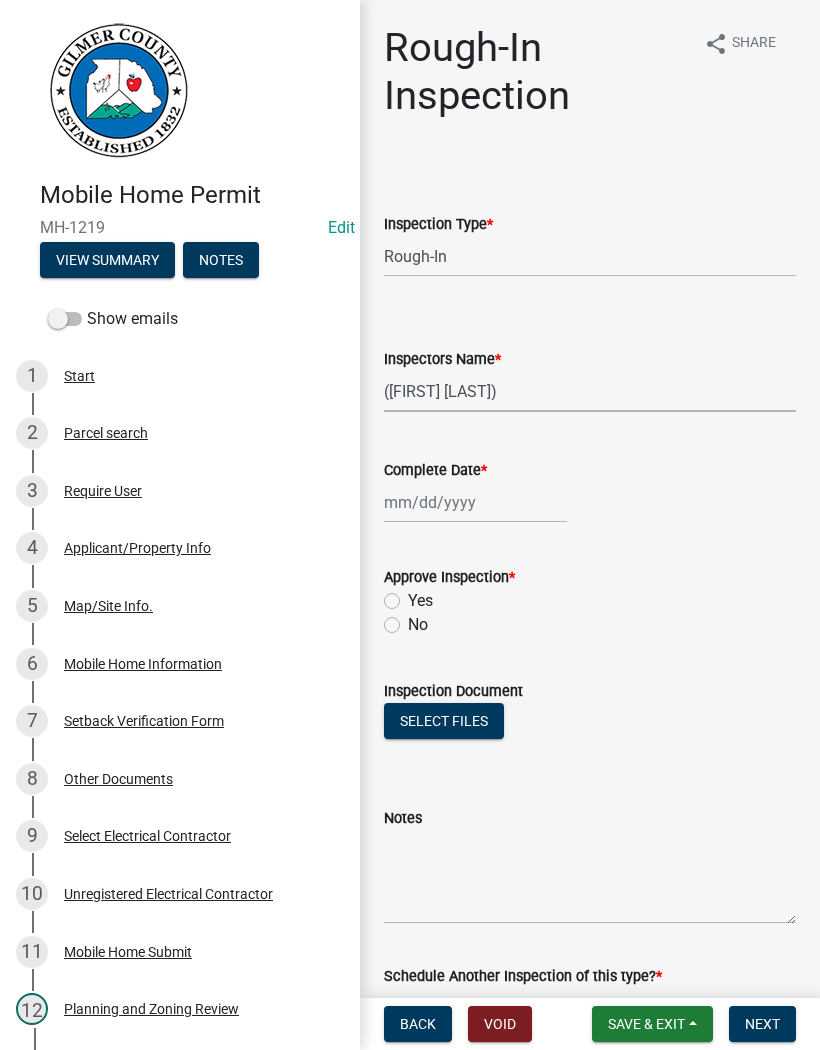 select on "8" 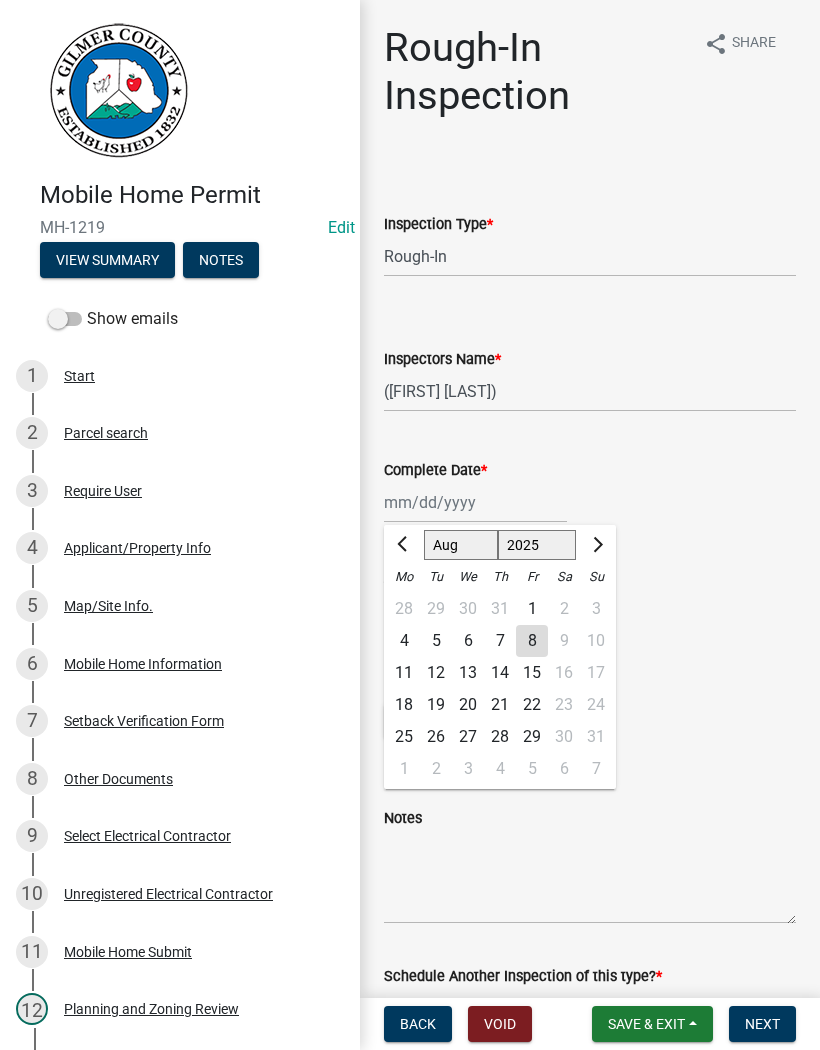 click on "8" 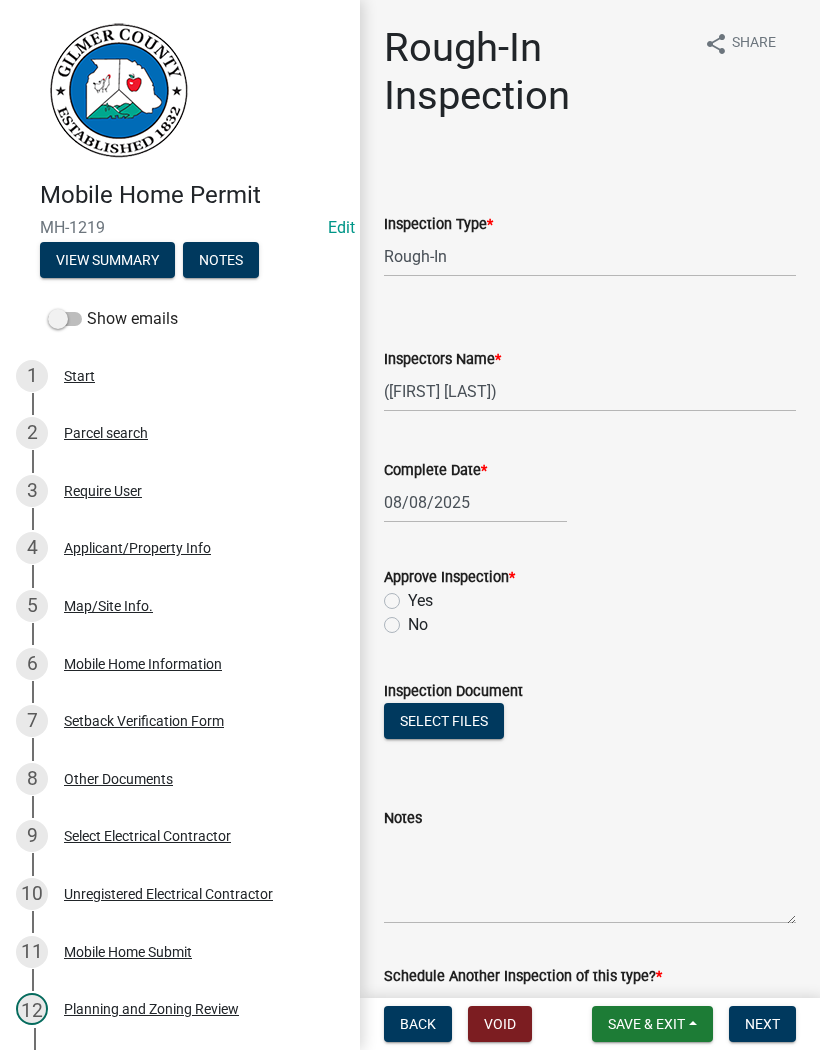 click on "Yes" 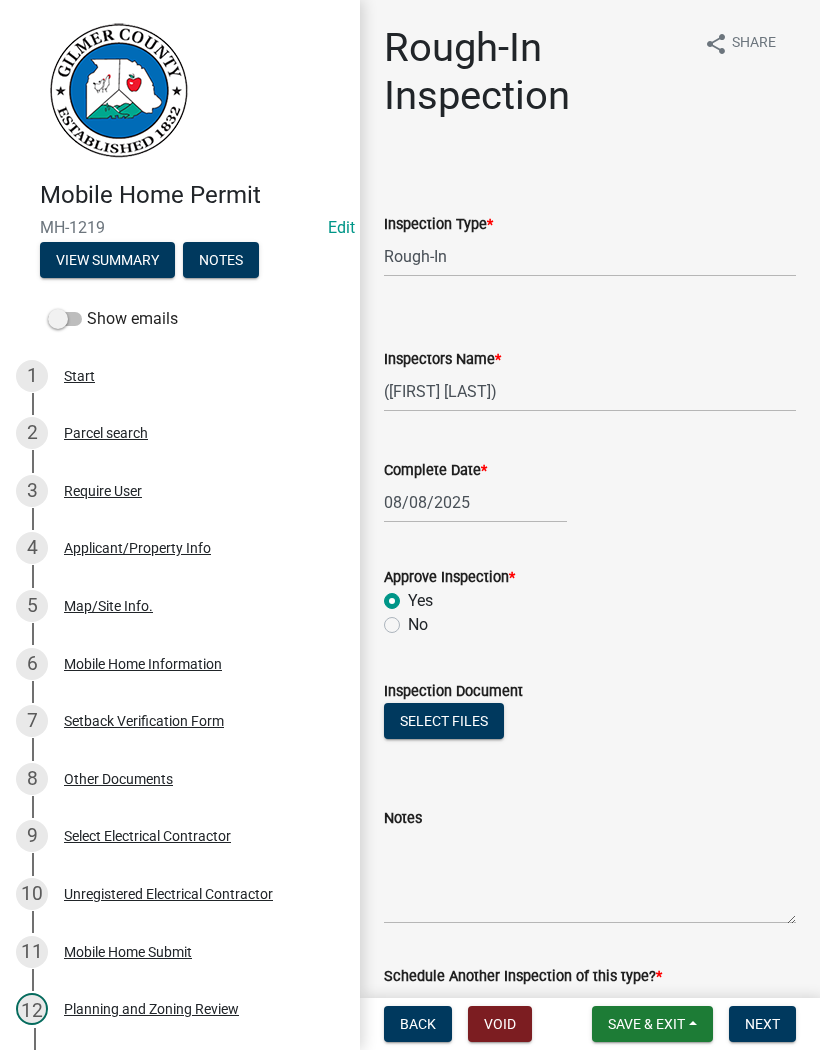 radio on "true" 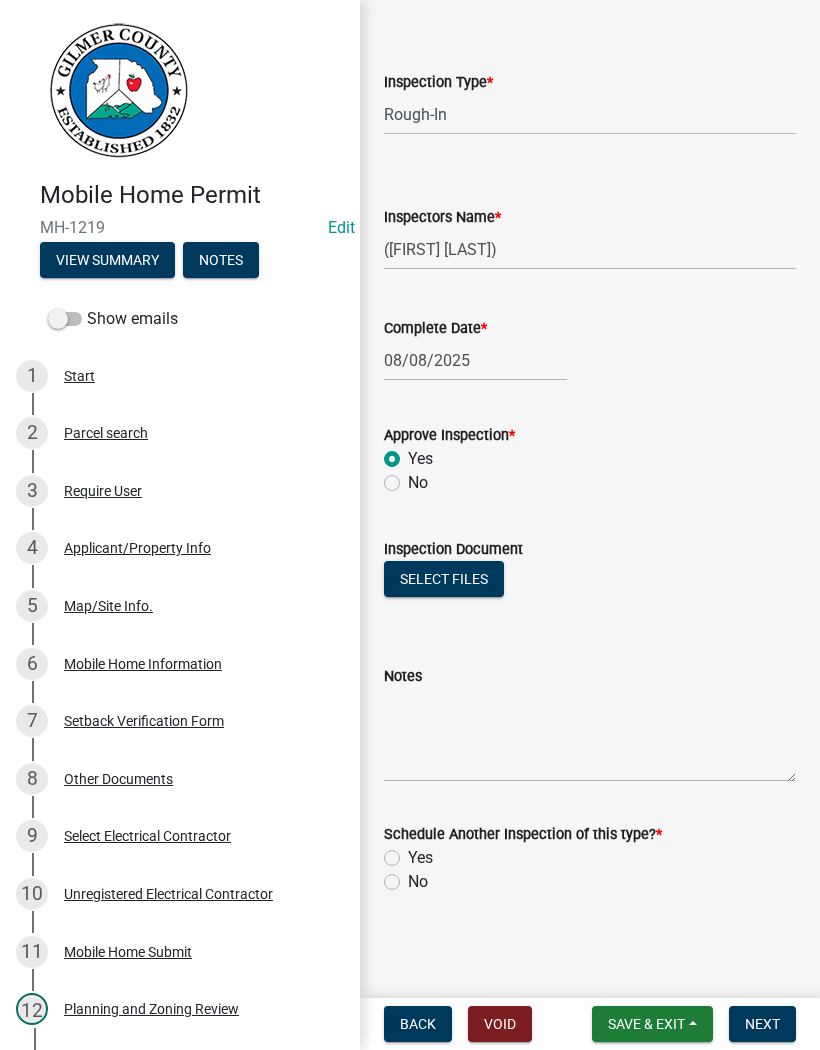 scroll, scrollTop: 142, scrollLeft: 0, axis: vertical 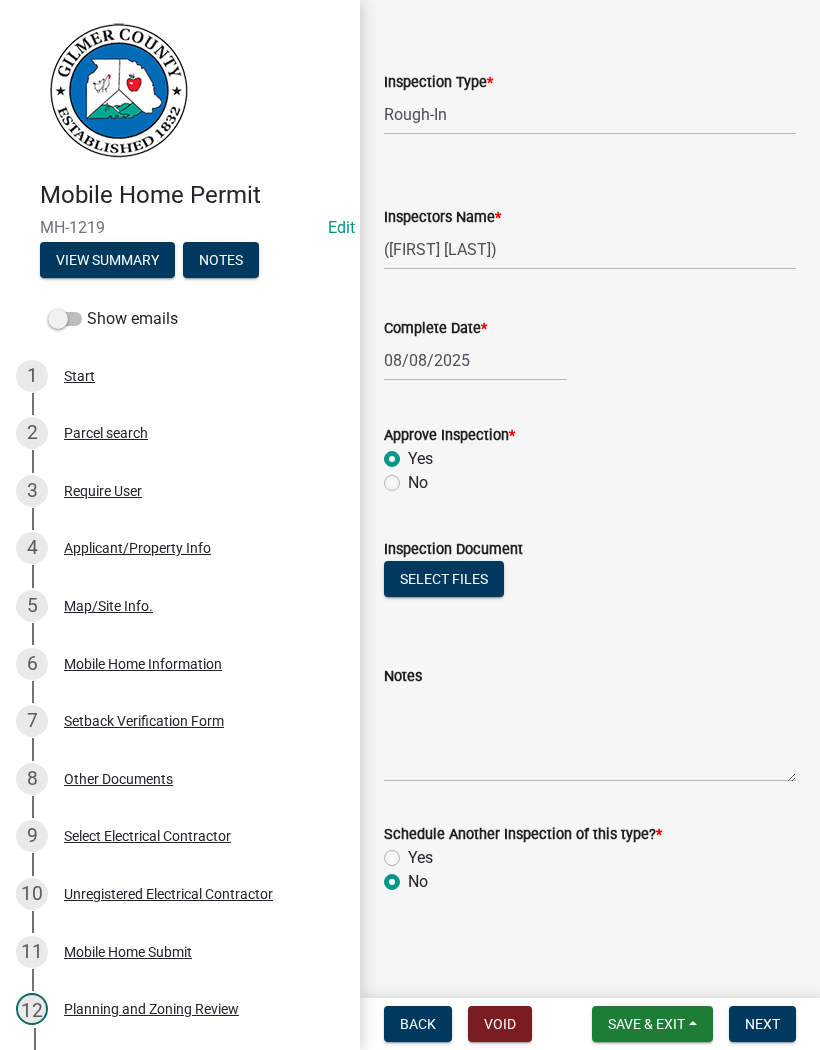 radio on "true" 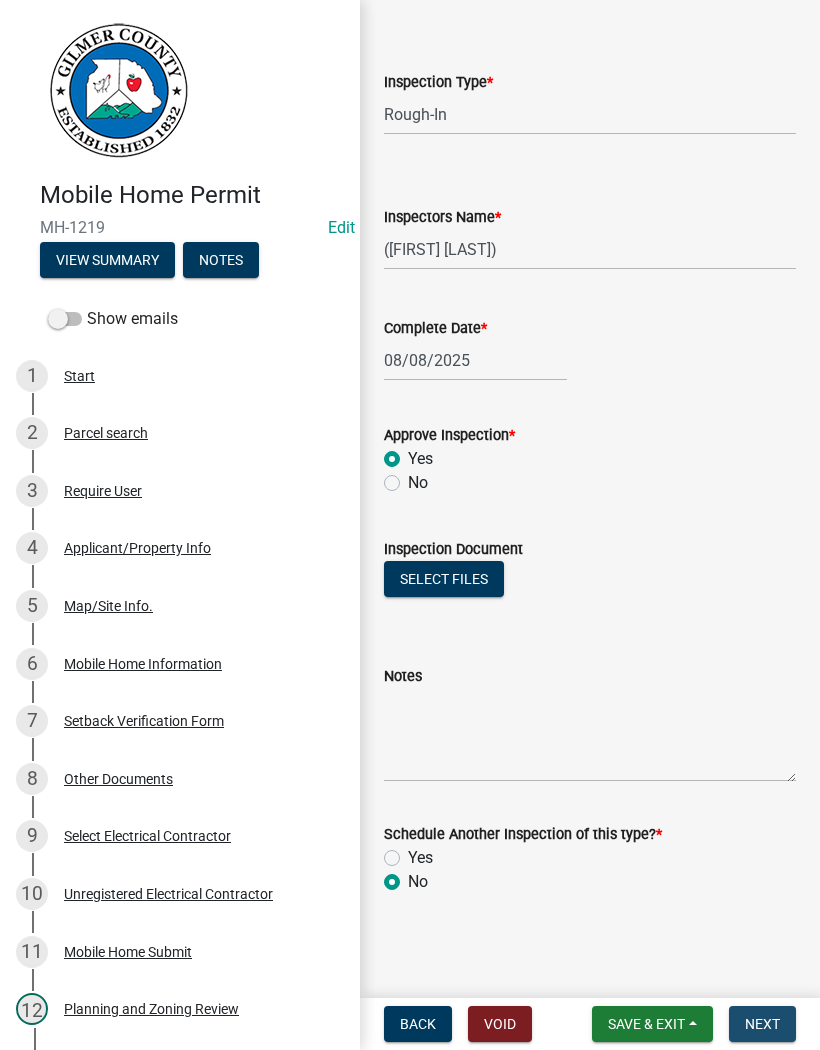 click on "Next" at bounding box center (762, 1024) 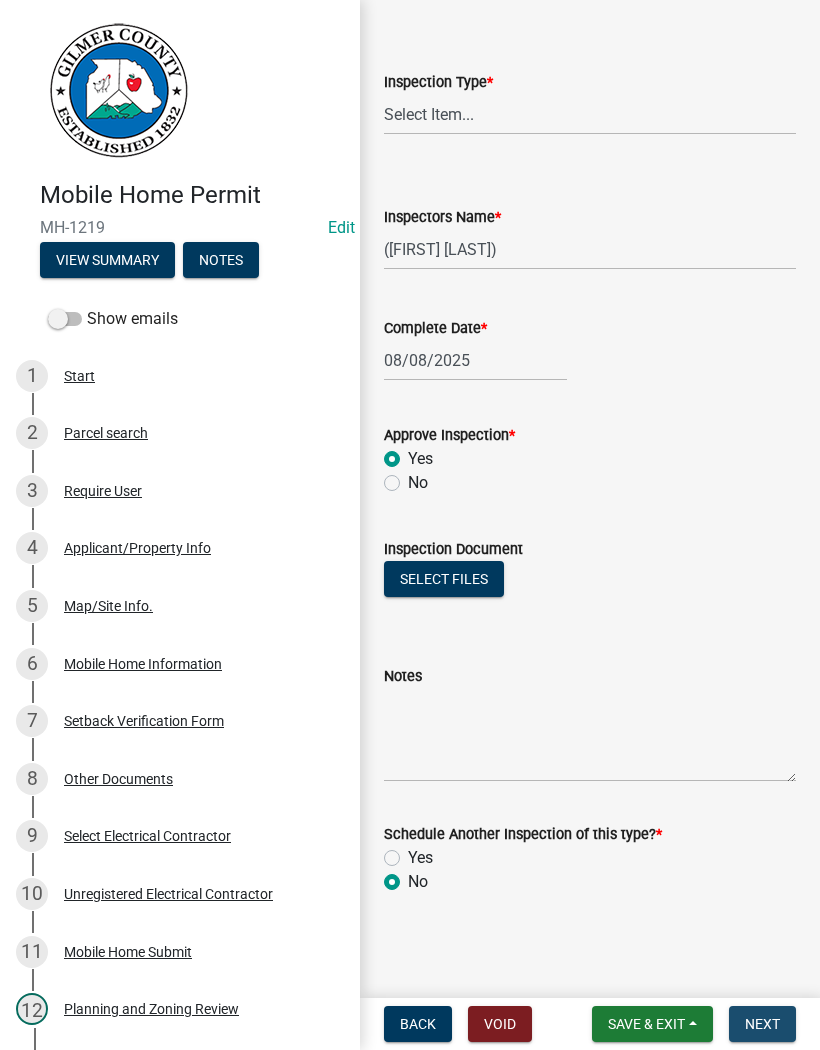 scroll, scrollTop: 0, scrollLeft: 0, axis: both 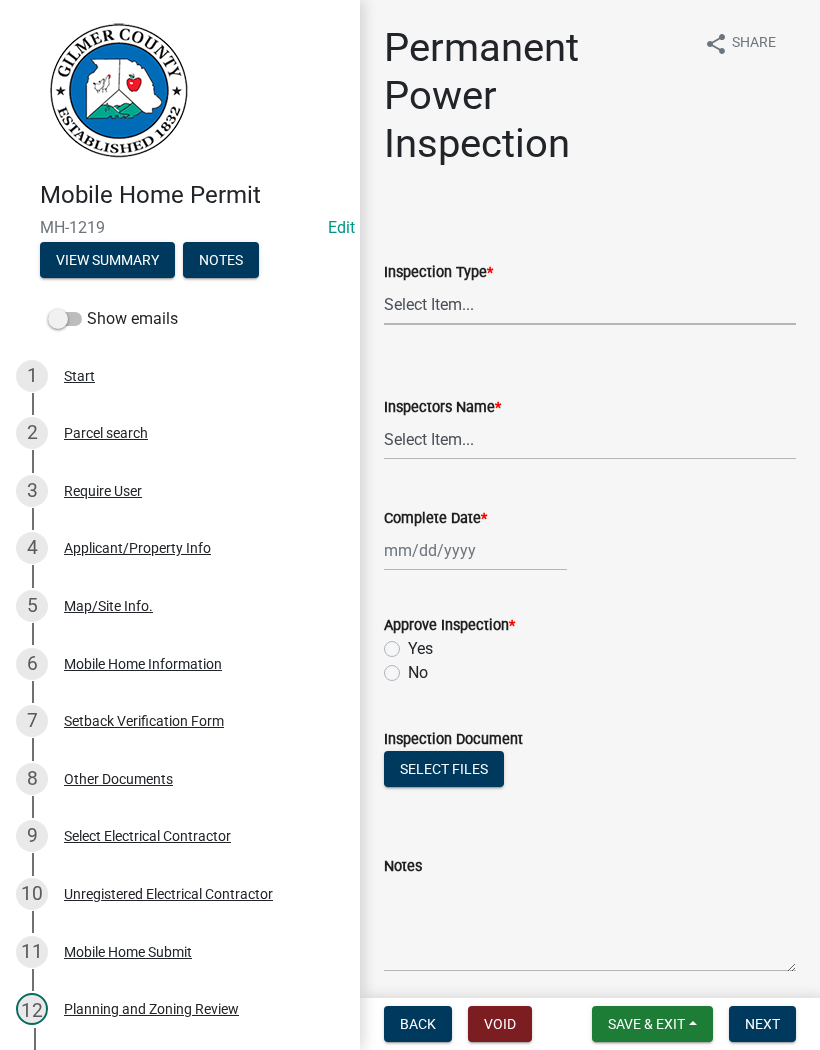 click on "Select Item...   Permanent Power" at bounding box center (590, 304) 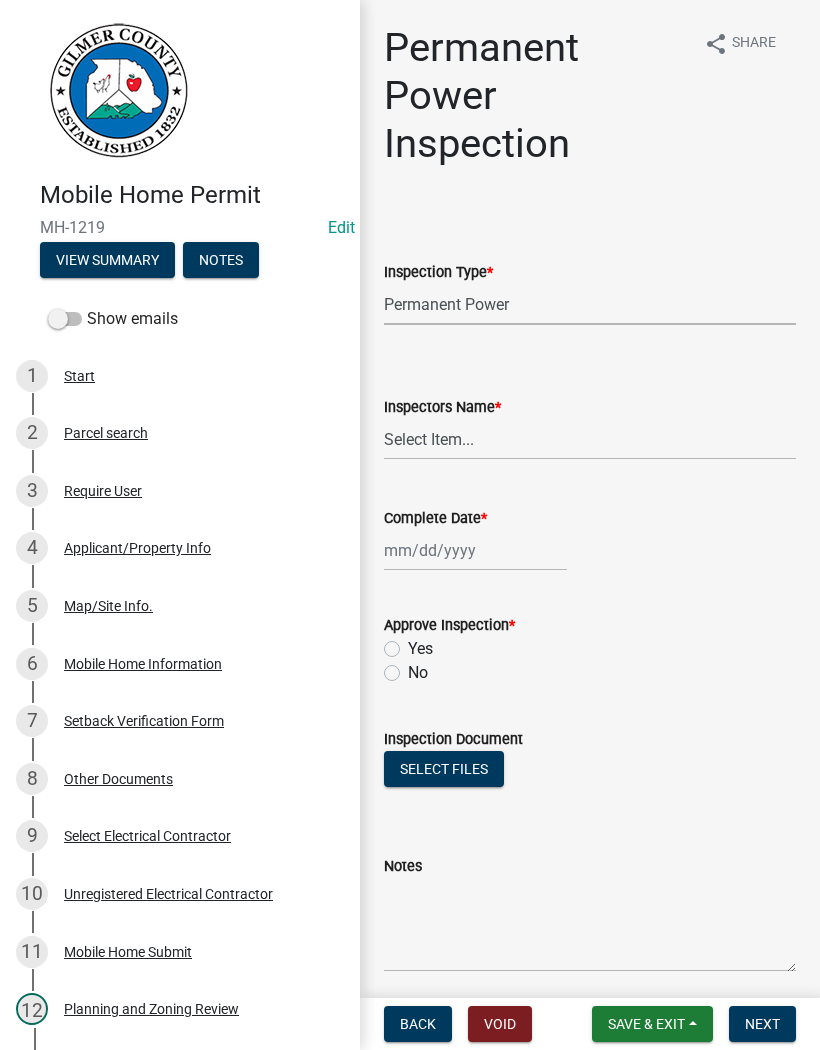 select on "08dc4791-66c6-4c86-9d3e-afcbe29d4e52" 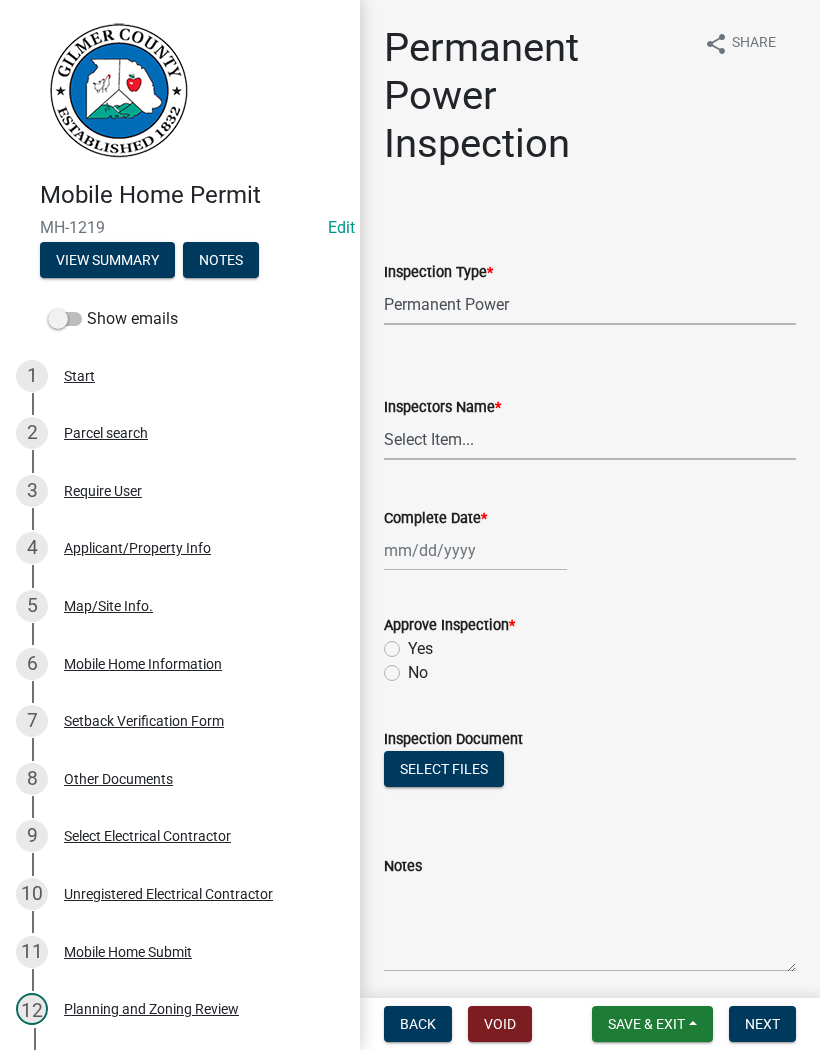 click on "Select Item... [FIRST] [LAST] ([FIRST] [LAST]) [FIRST] ([FIRST] [LAST]) [FIRST] ([FIRST] [LAST]) [FIRST] ([FIRST] [LAST]) Engineer / Electrician (Engineer or Electrician) ([FIRST] [LAST]) ([FIRST] [LAST])" at bounding box center (590, 439) 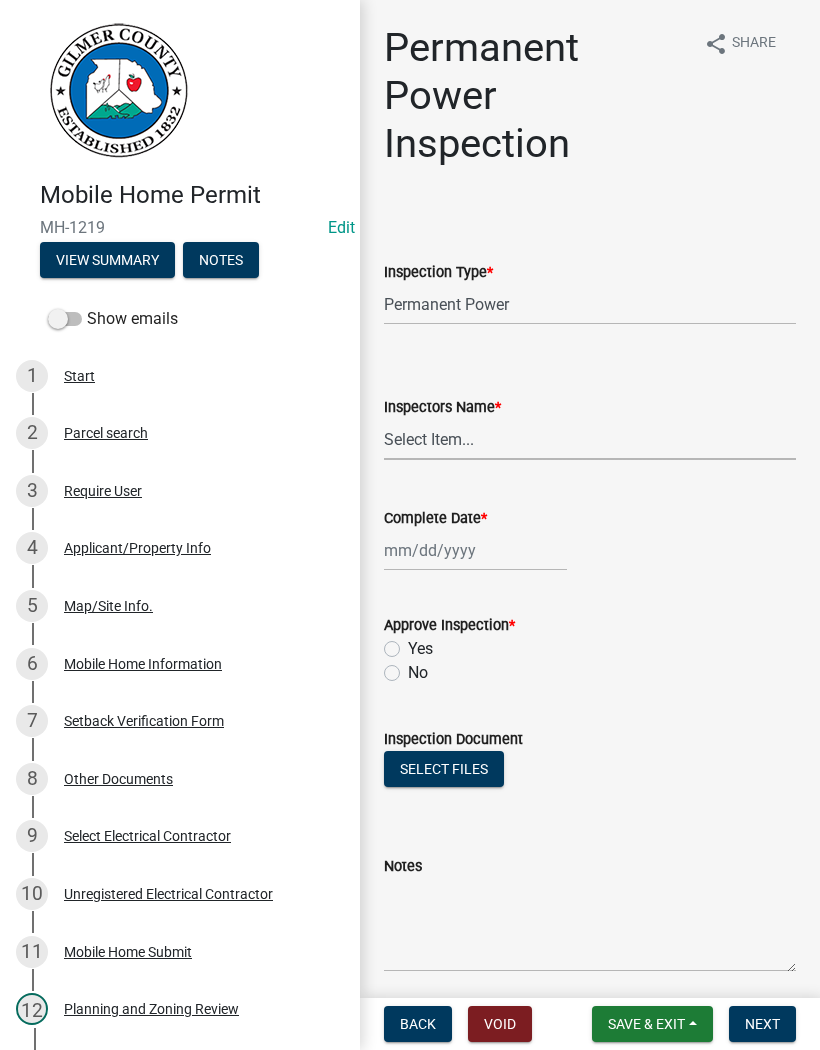 click on "Select Item... [FIRST] [LAST] ([FIRST] [LAST]) [FIRST] ([FIRST] [LAST]) [FIRST] ([FIRST] [LAST]) [FIRST] ([FIRST] [LAST]) Engineer / Electrician (Engineer or Electrician) ([FIRST] [LAST]) ([FIRST] [LAST])" at bounding box center (590, 439) 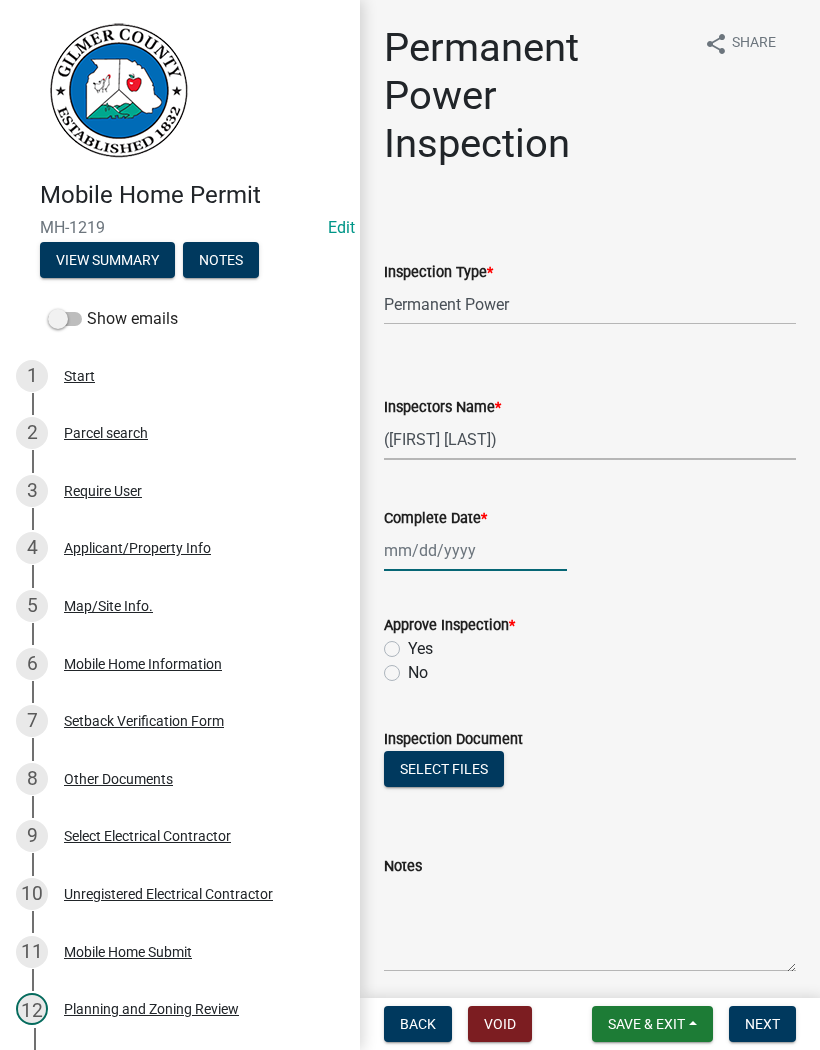 click 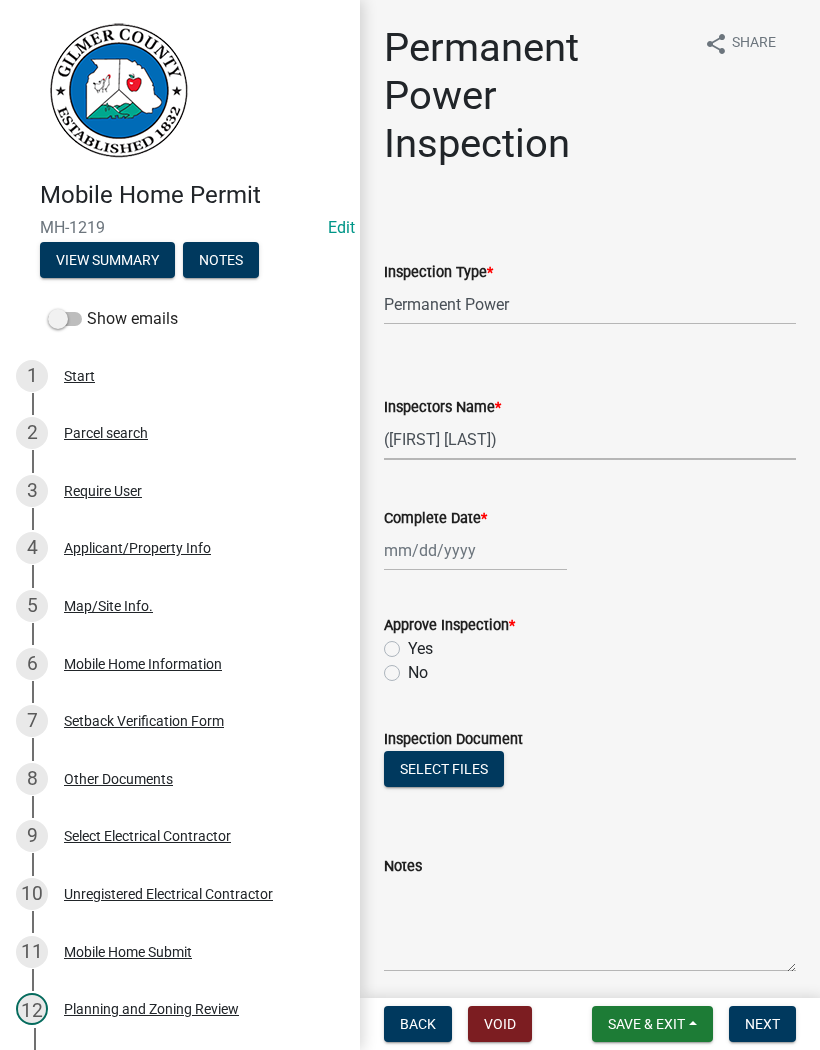 select on "8" 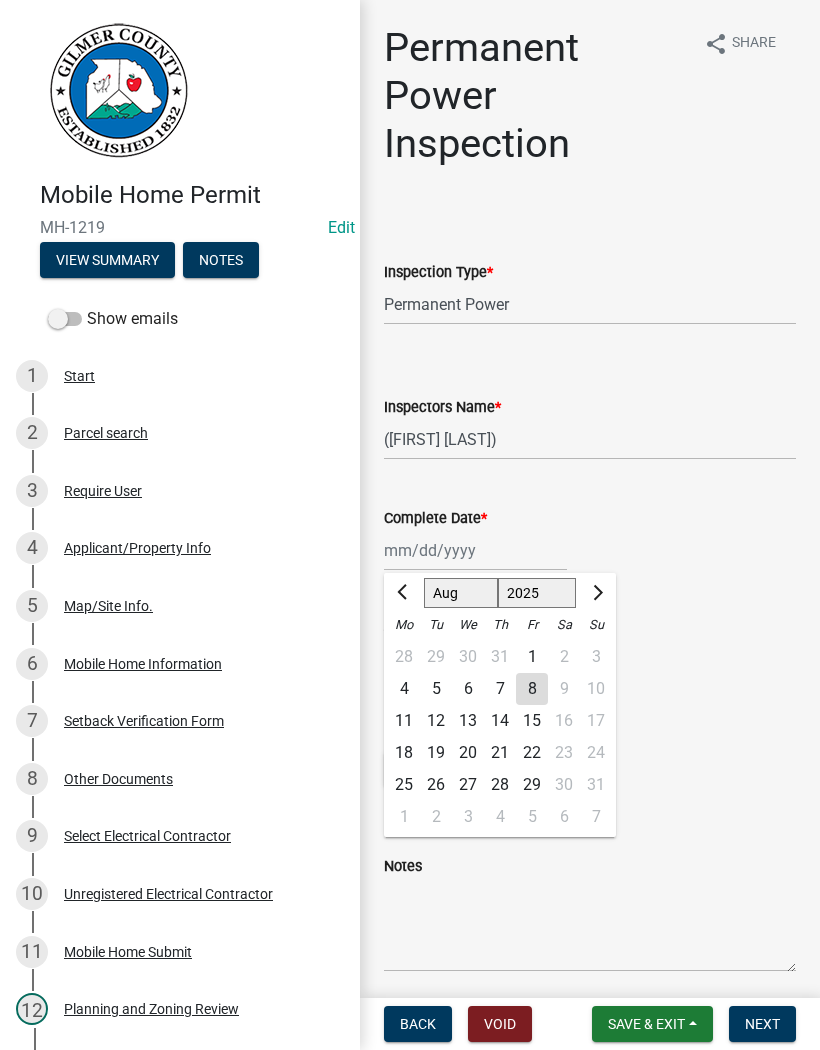 click on "8" 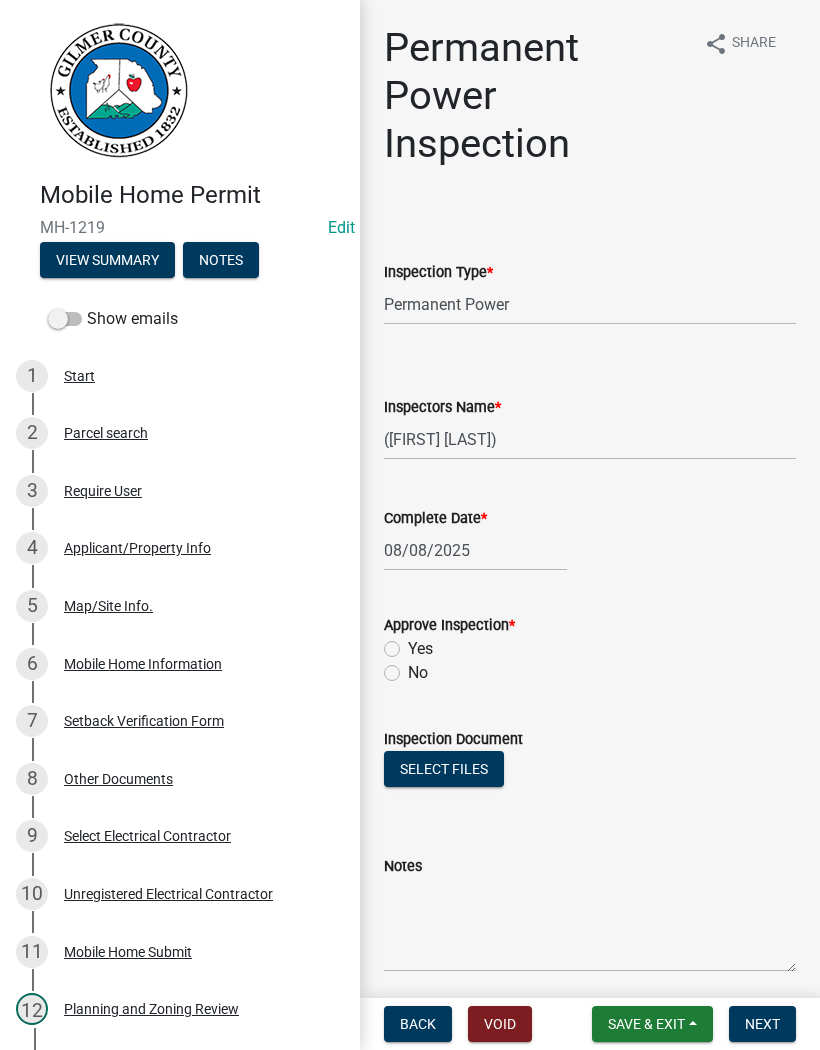 click on "Yes" 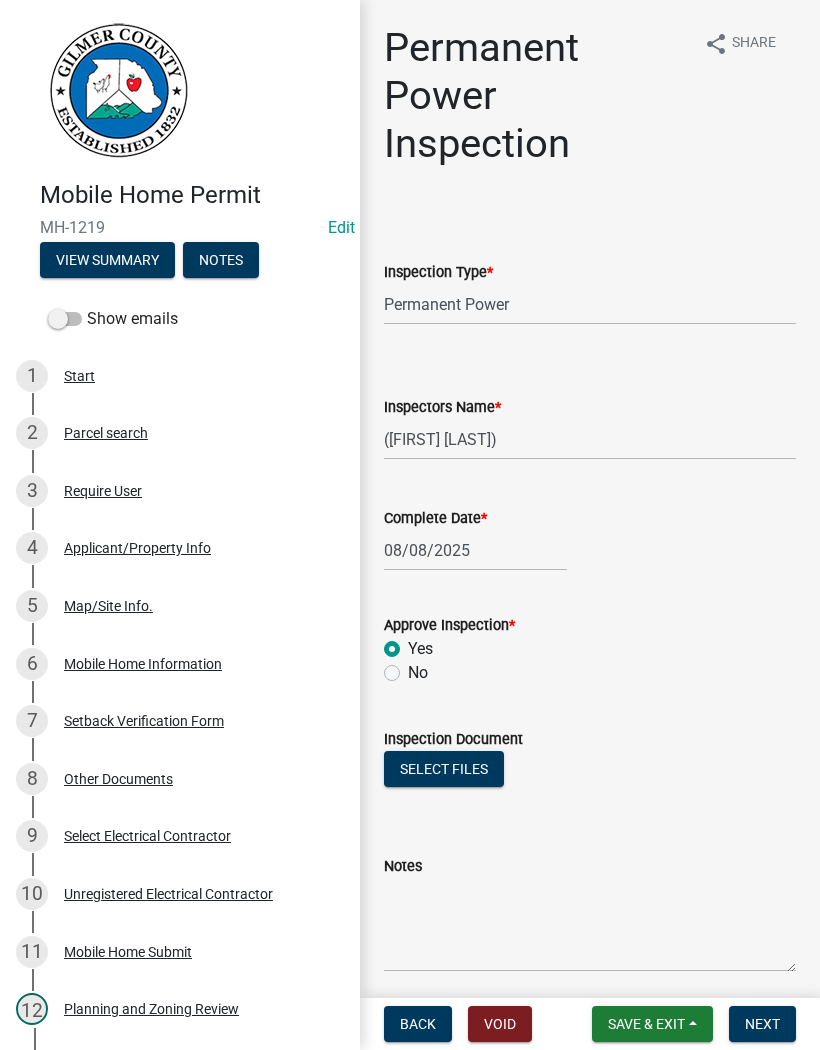 radio on "true" 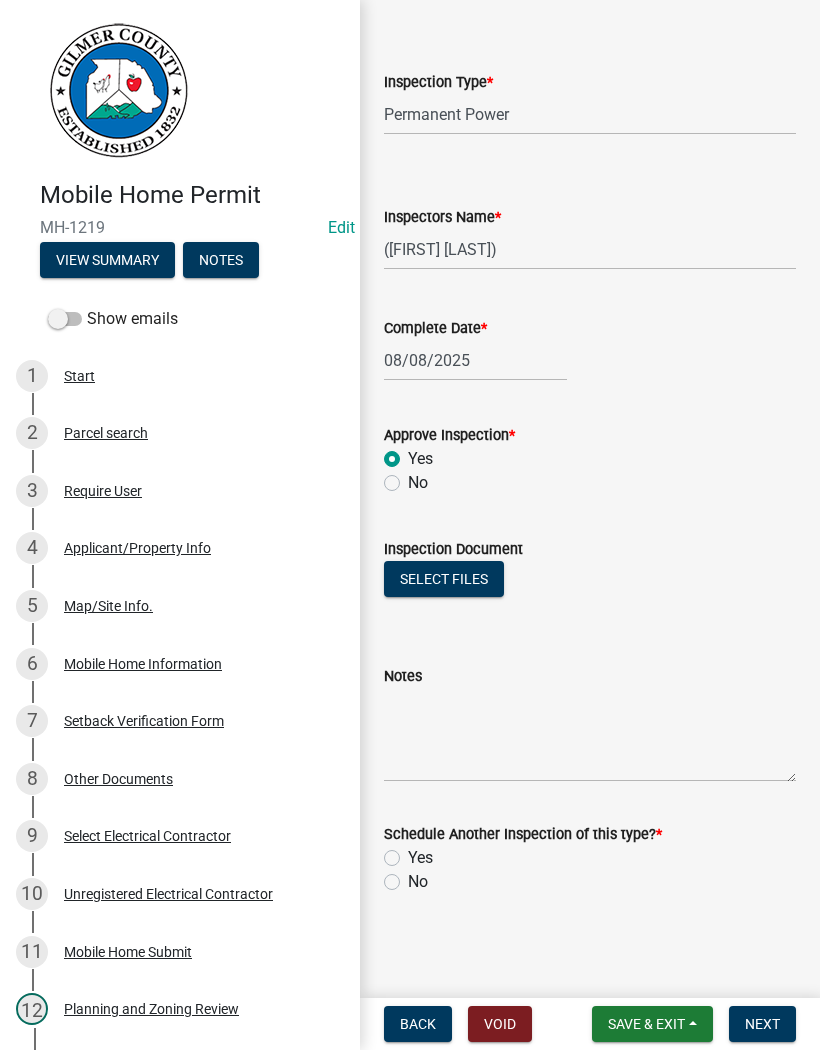 scroll, scrollTop: 190, scrollLeft: 0, axis: vertical 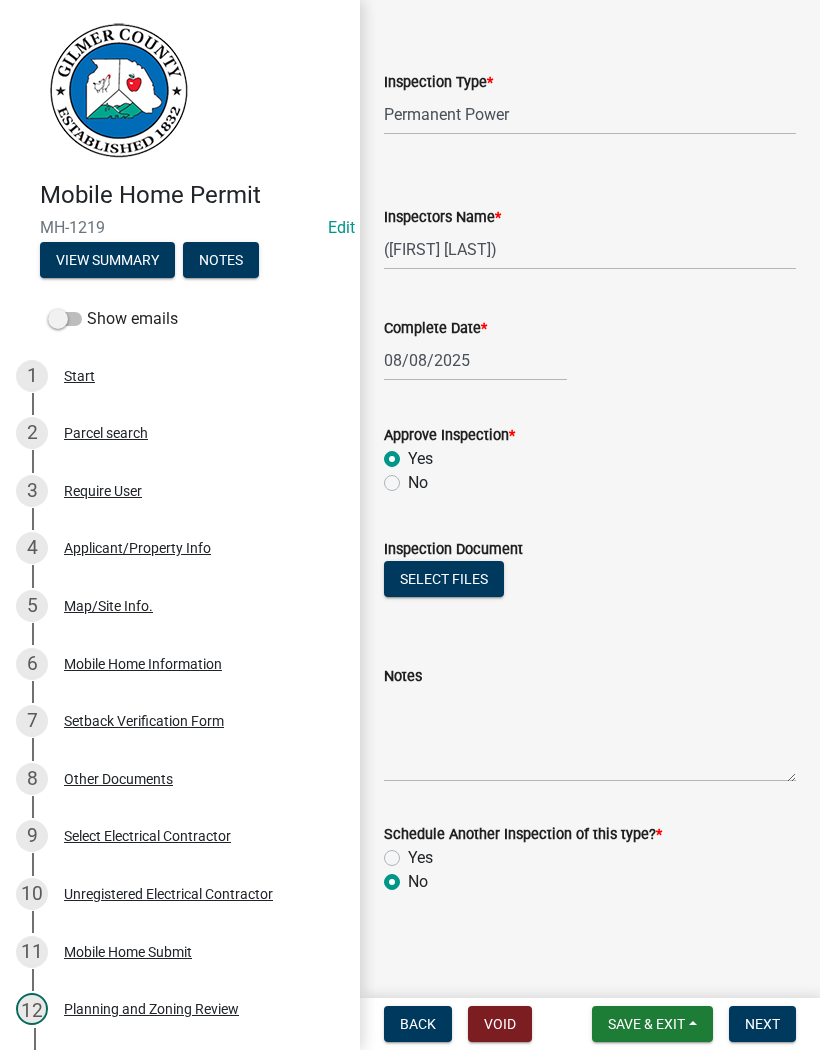 radio on "true" 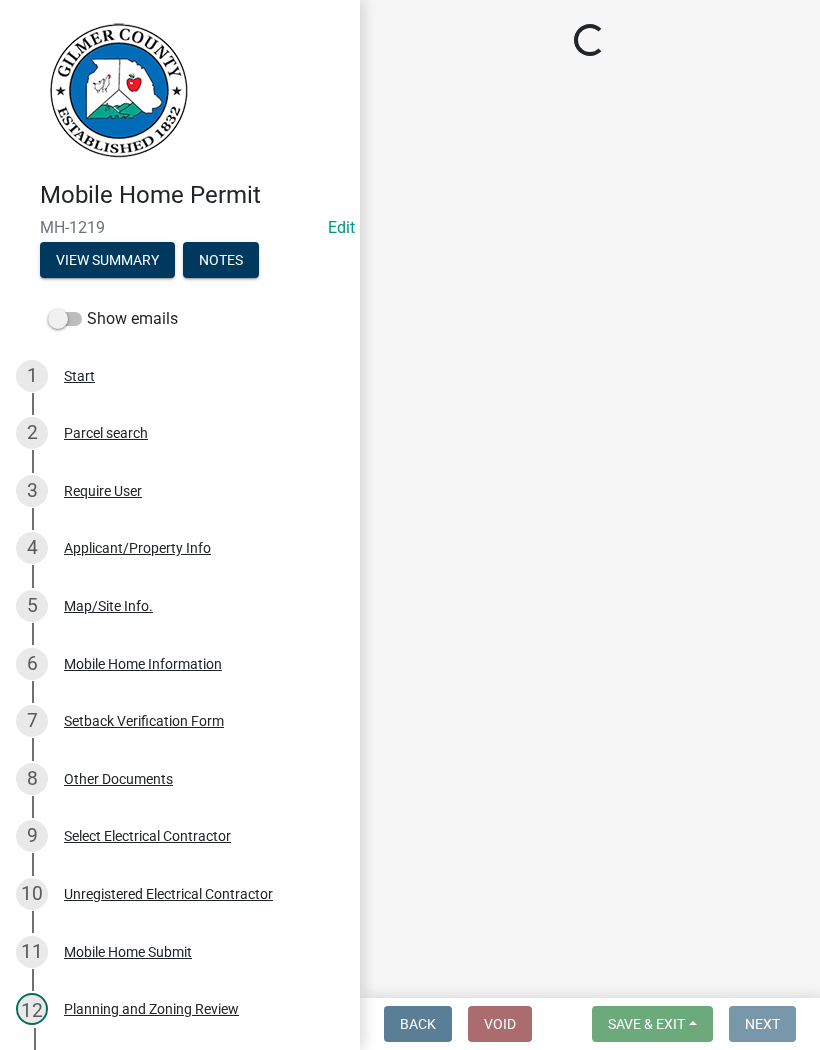 scroll, scrollTop: 0, scrollLeft: 0, axis: both 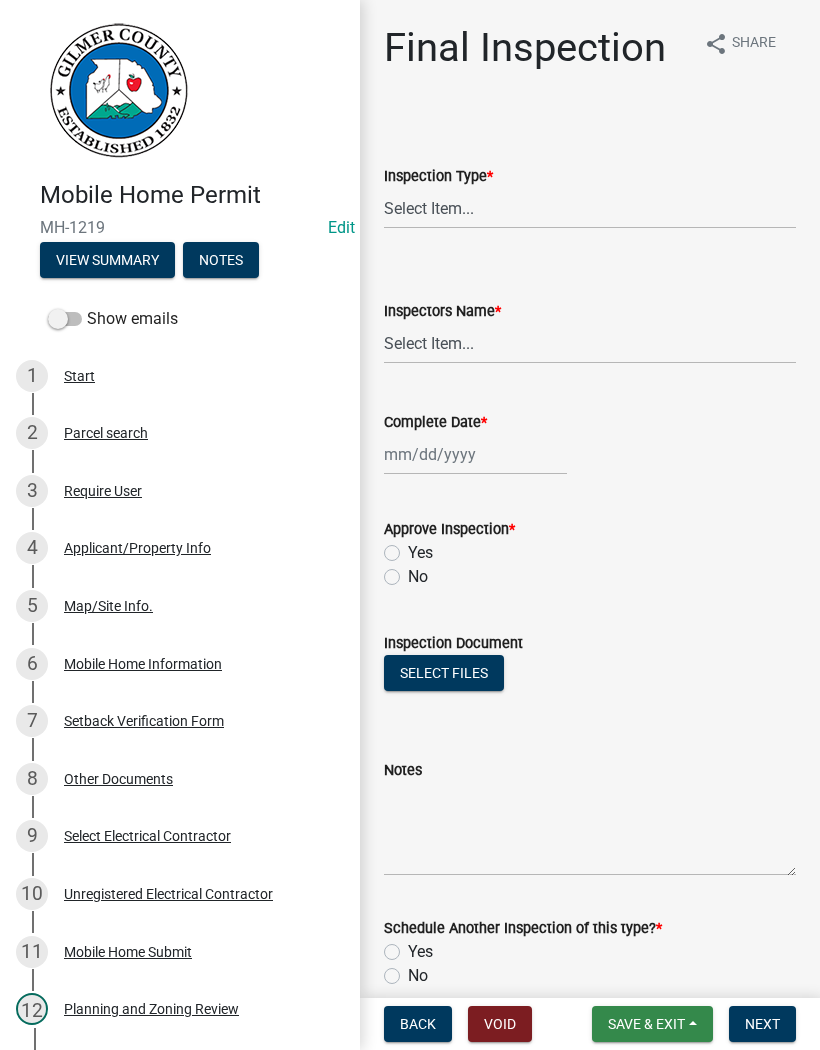 click on "Save & Exit" at bounding box center (646, 1024) 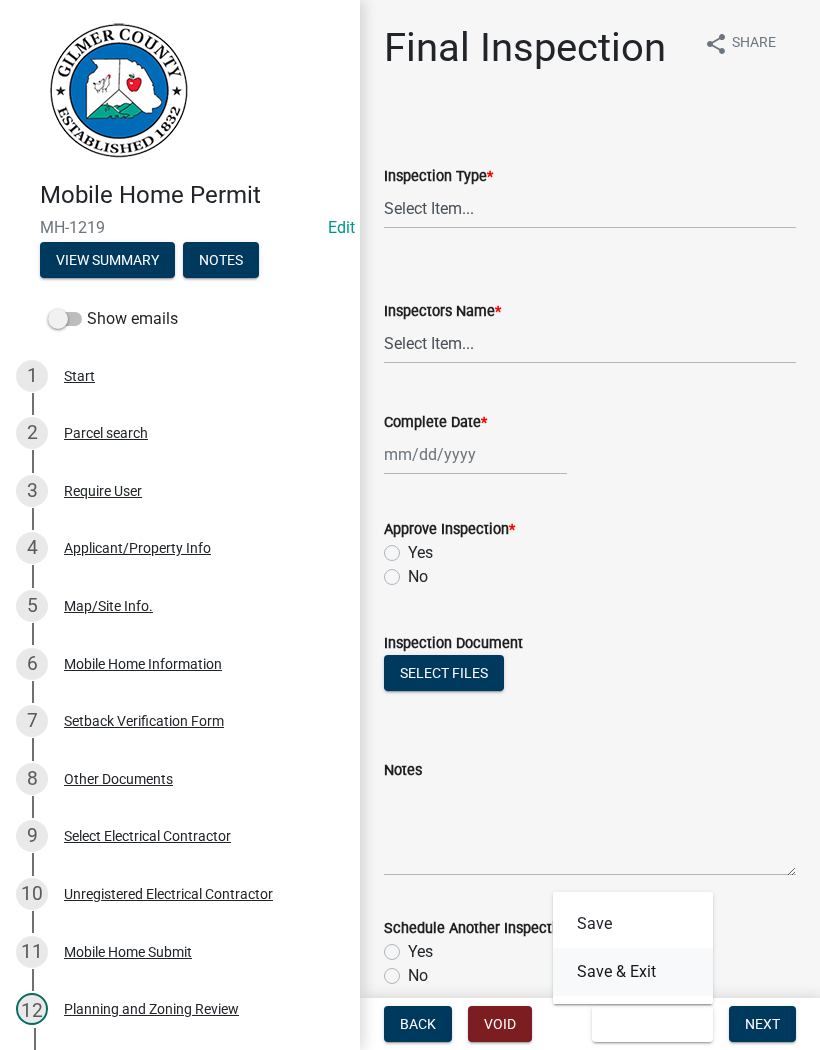 click on "Save & Exit" at bounding box center [633, 972] 